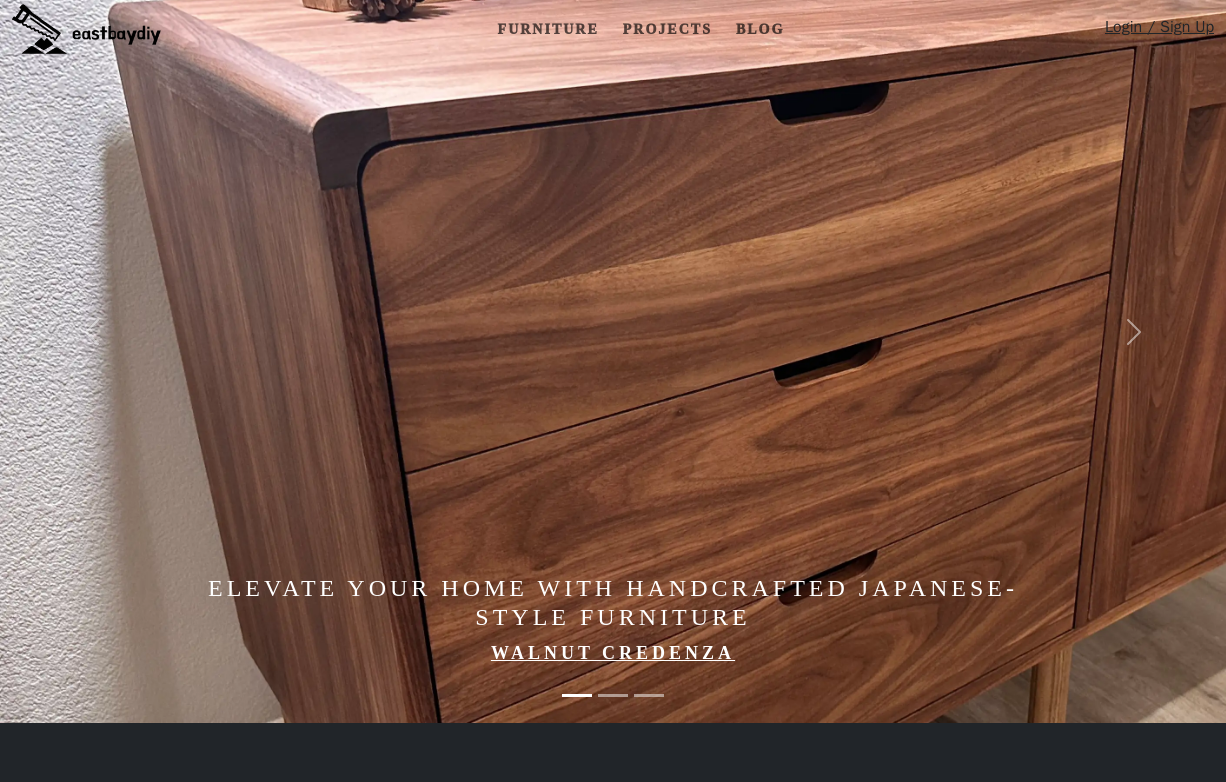 scroll, scrollTop: 60, scrollLeft: 0, axis: vertical 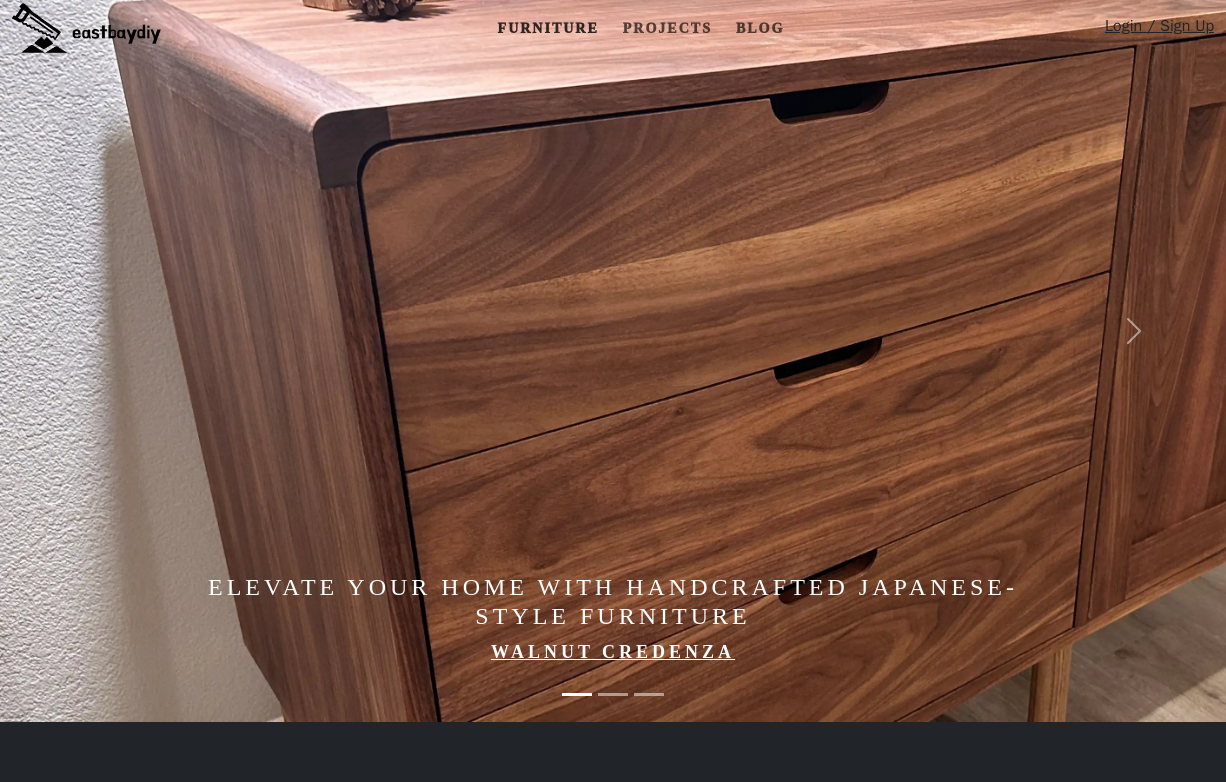 click on "Furniture" at bounding box center [548, 28] 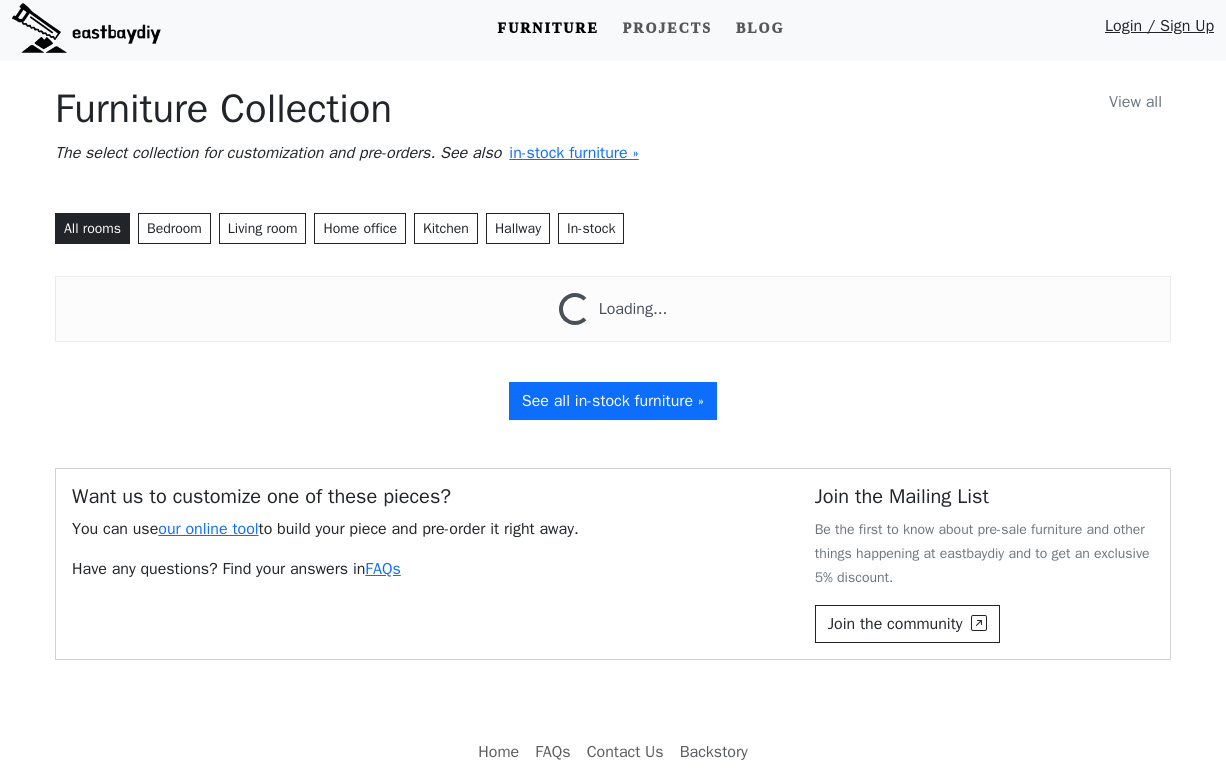 scroll, scrollTop: 0, scrollLeft: 0, axis: both 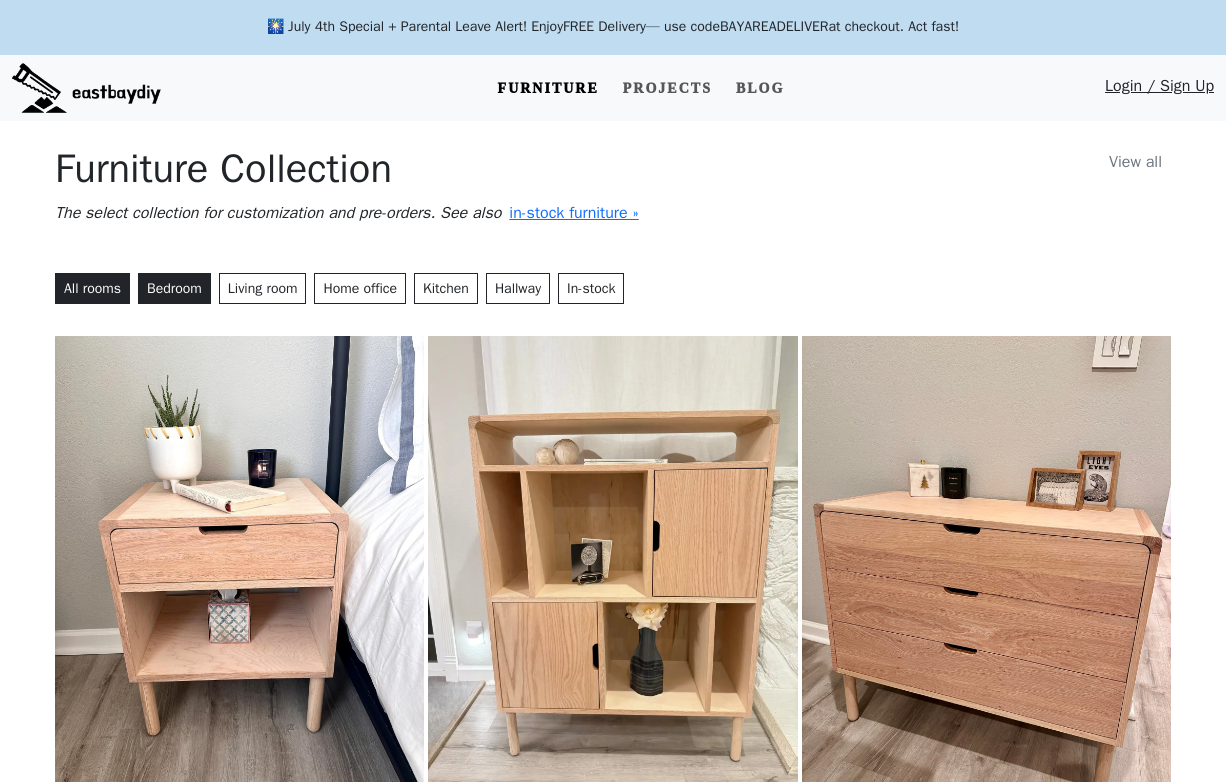 click on "Bedroom" at bounding box center (174, 288) 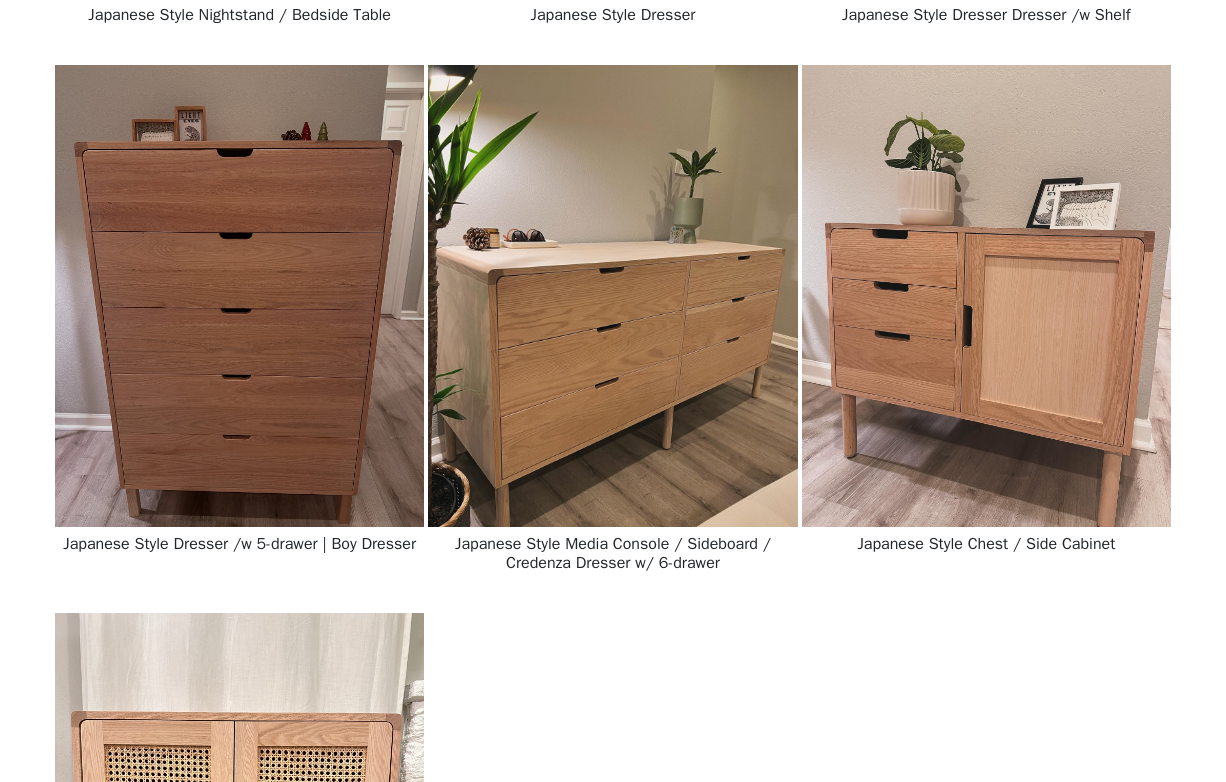 scroll, scrollTop: 741, scrollLeft: 0, axis: vertical 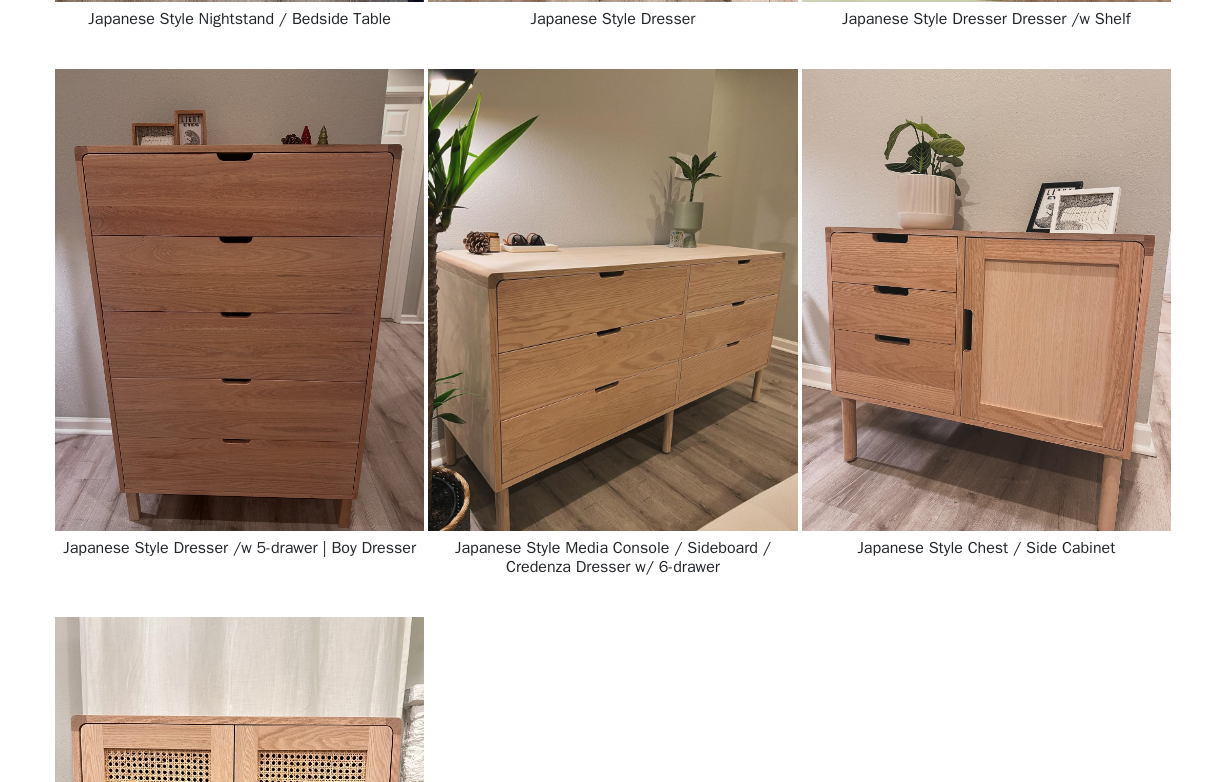 click at bounding box center [239, 300] 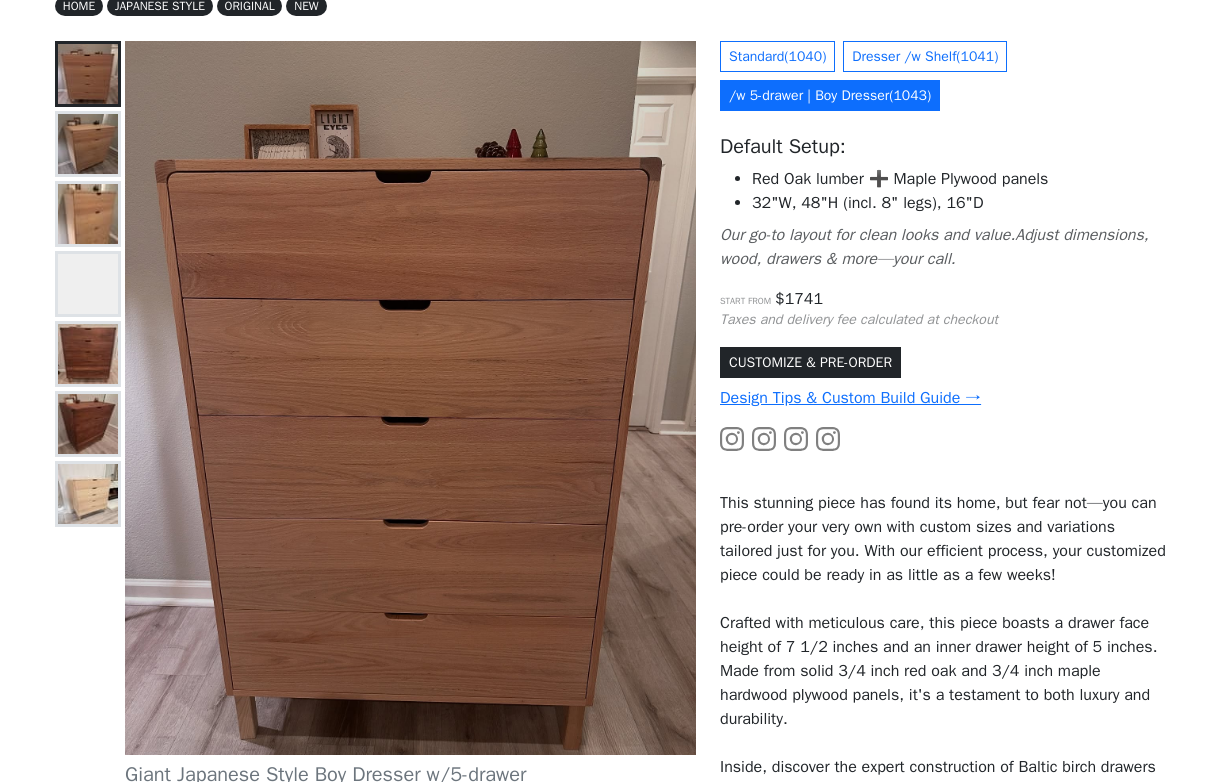scroll, scrollTop: 196, scrollLeft: 0, axis: vertical 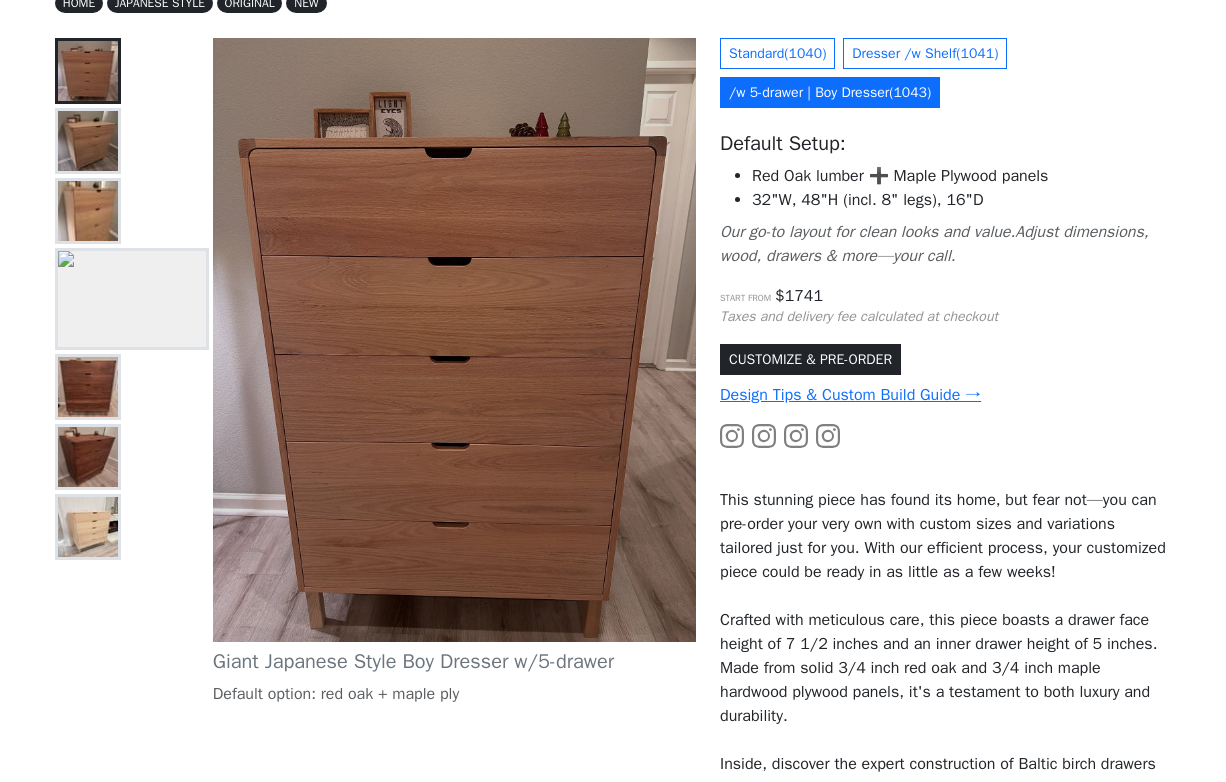 click at bounding box center (88, 141) 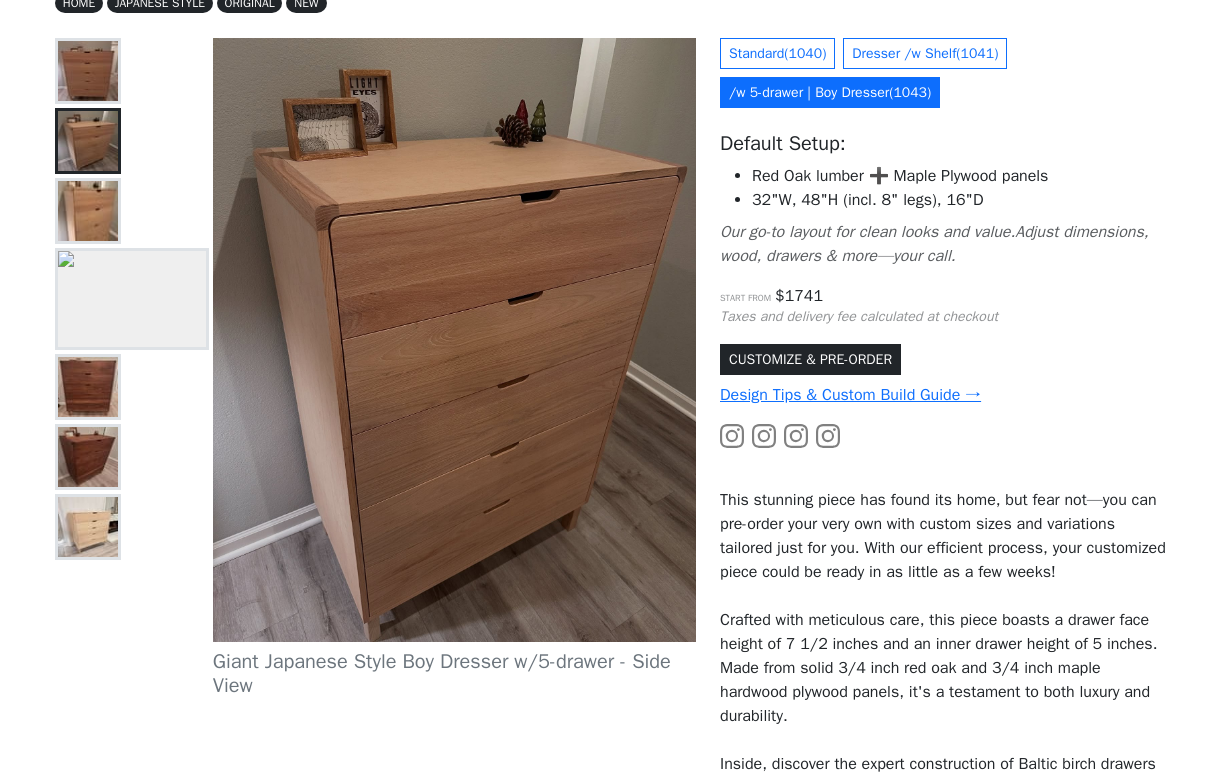 click at bounding box center (88, 141) 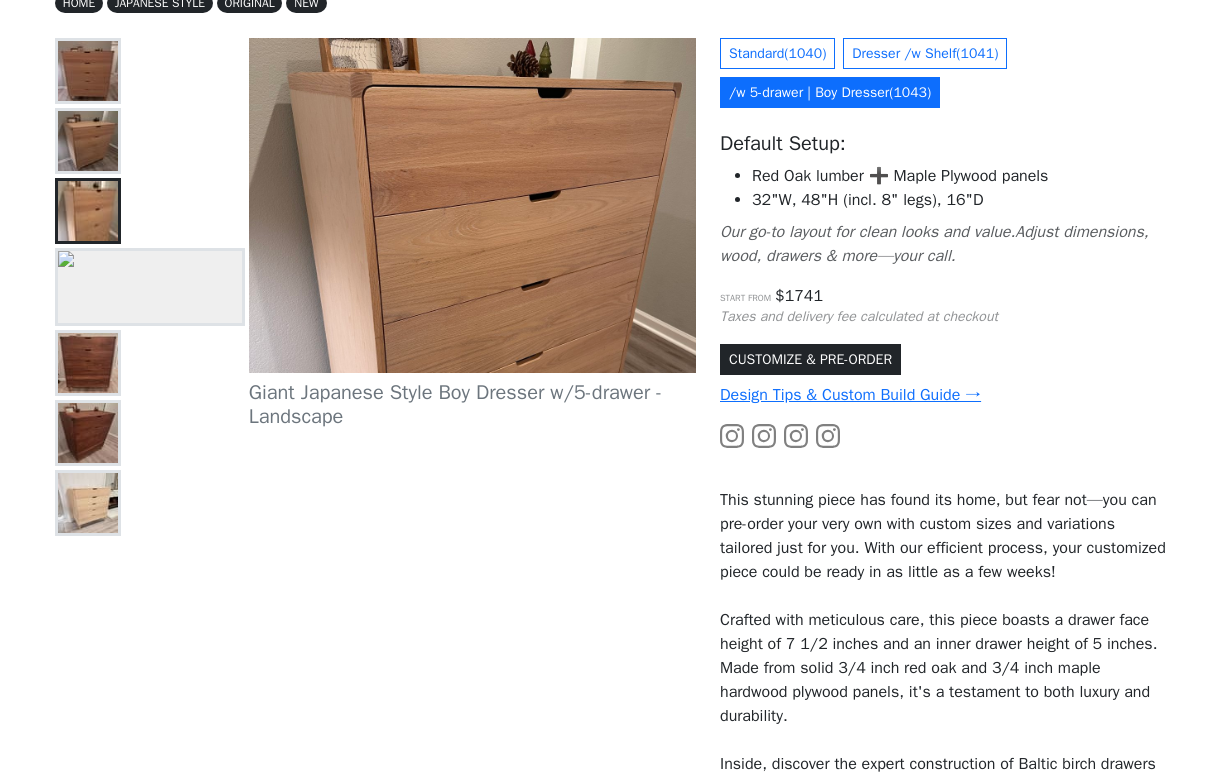 click at bounding box center [88, 141] 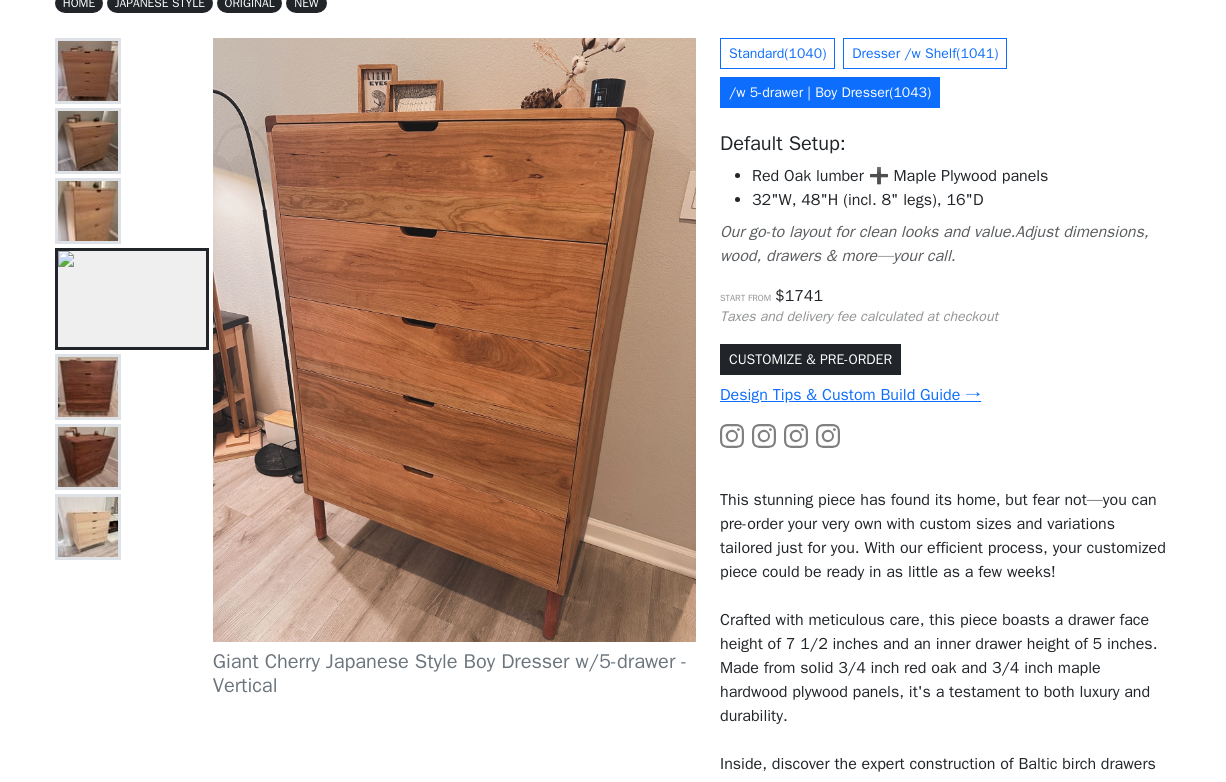 drag, startPoint x: 83, startPoint y: 282, endPoint x: 77, endPoint y: 291, distance: 10.816654 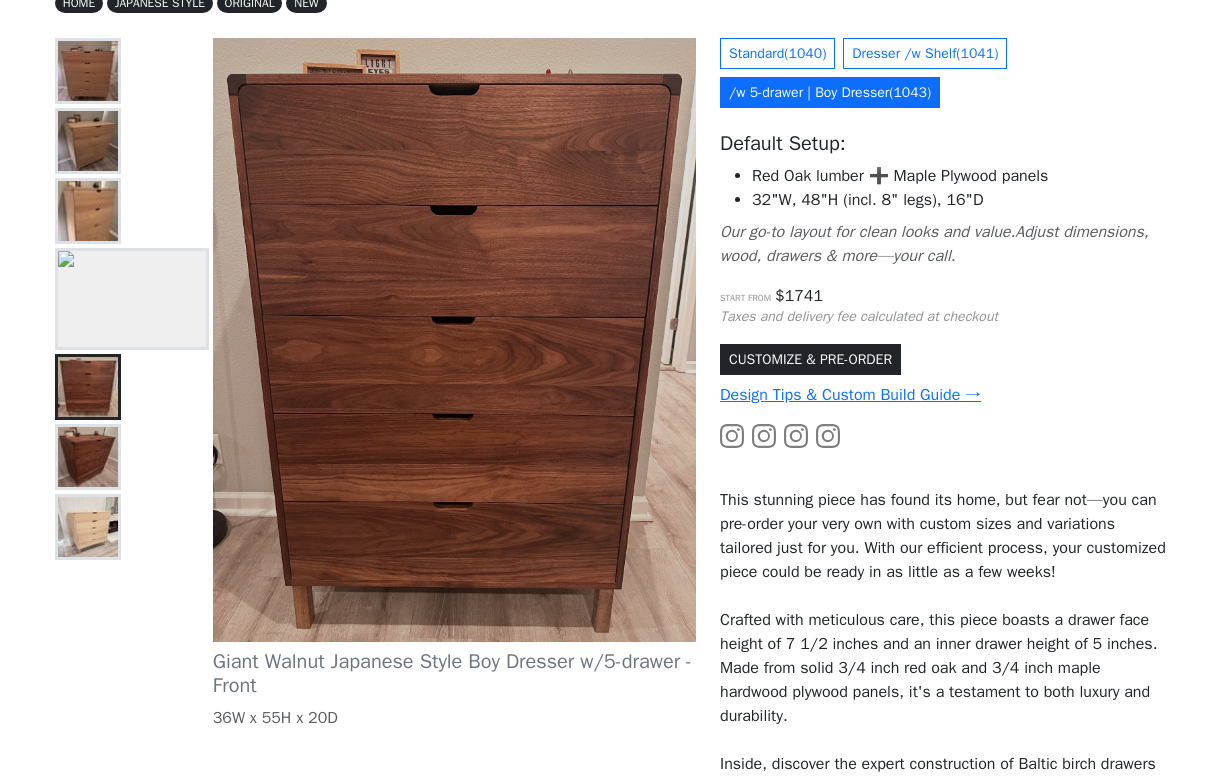 click at bounding box center [88, 141] 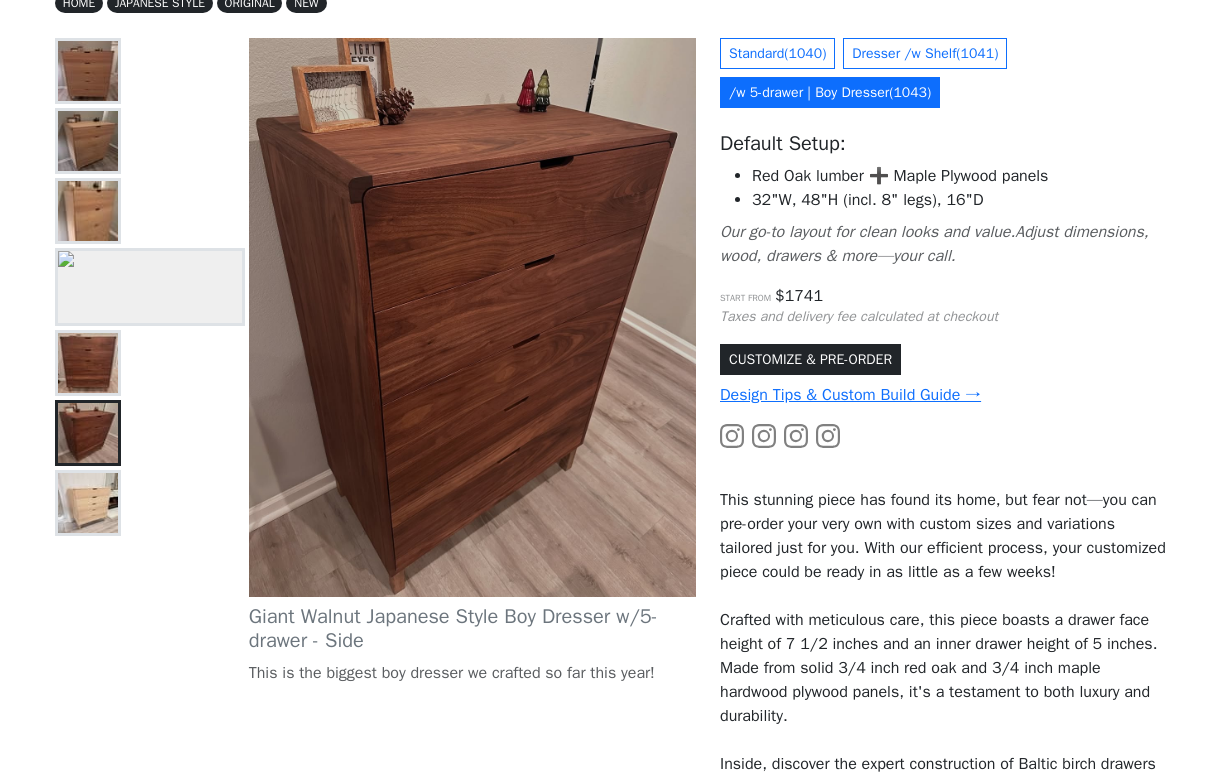 click at bounding box center [88, 141] 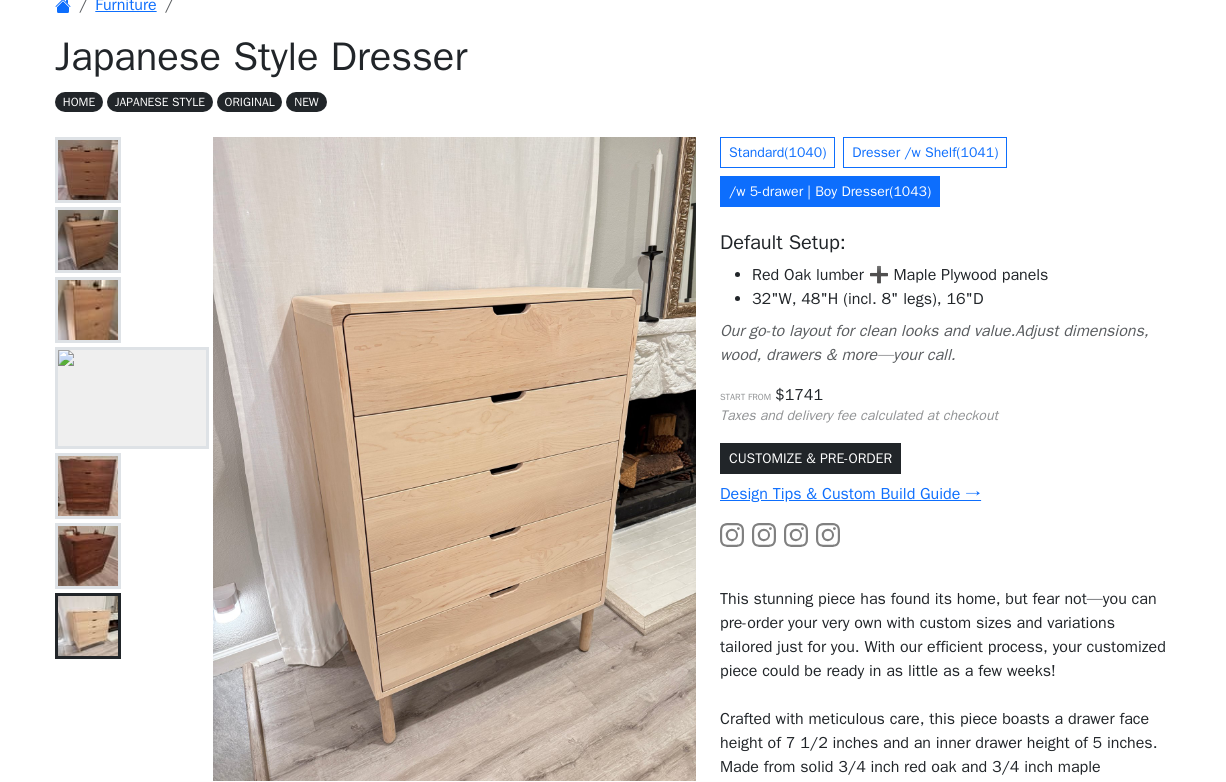 scroll, scrollTop: 87, scrollLeft: 0, axis: vertical 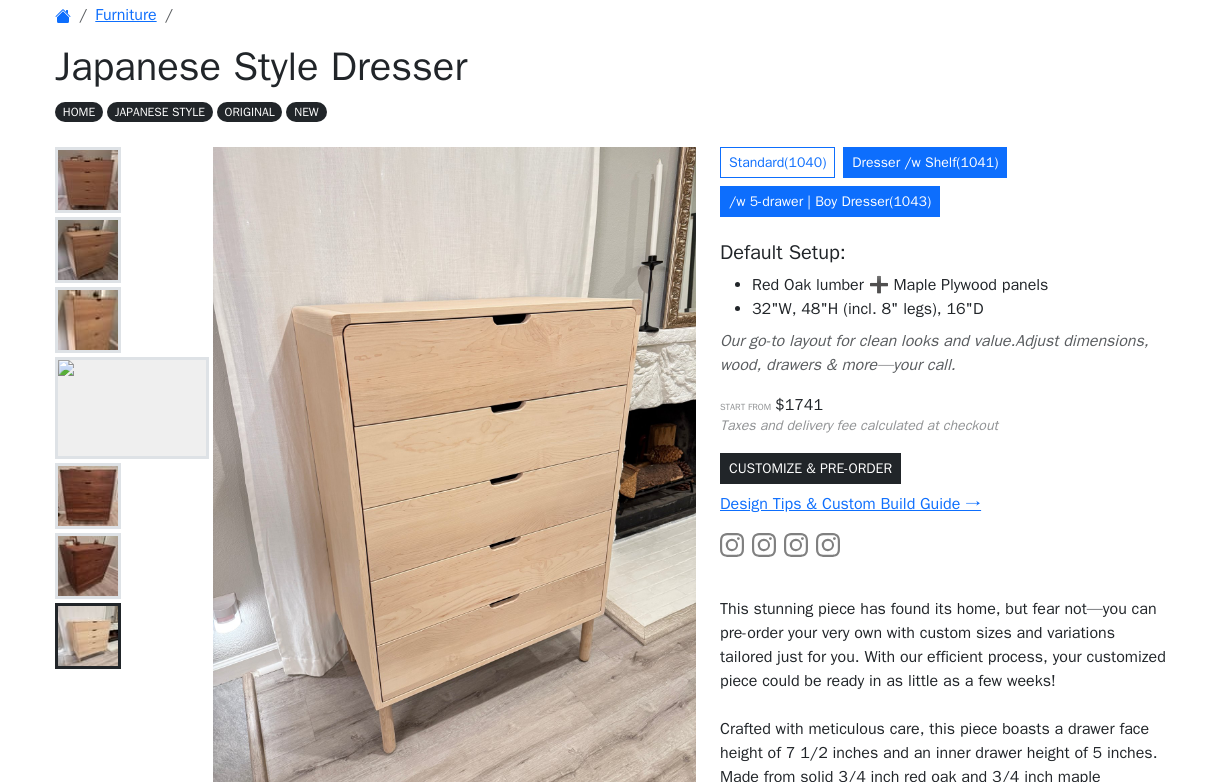 click on "Dresser /w Shelf  ( 1041 )" at bounding box center (925, 162) 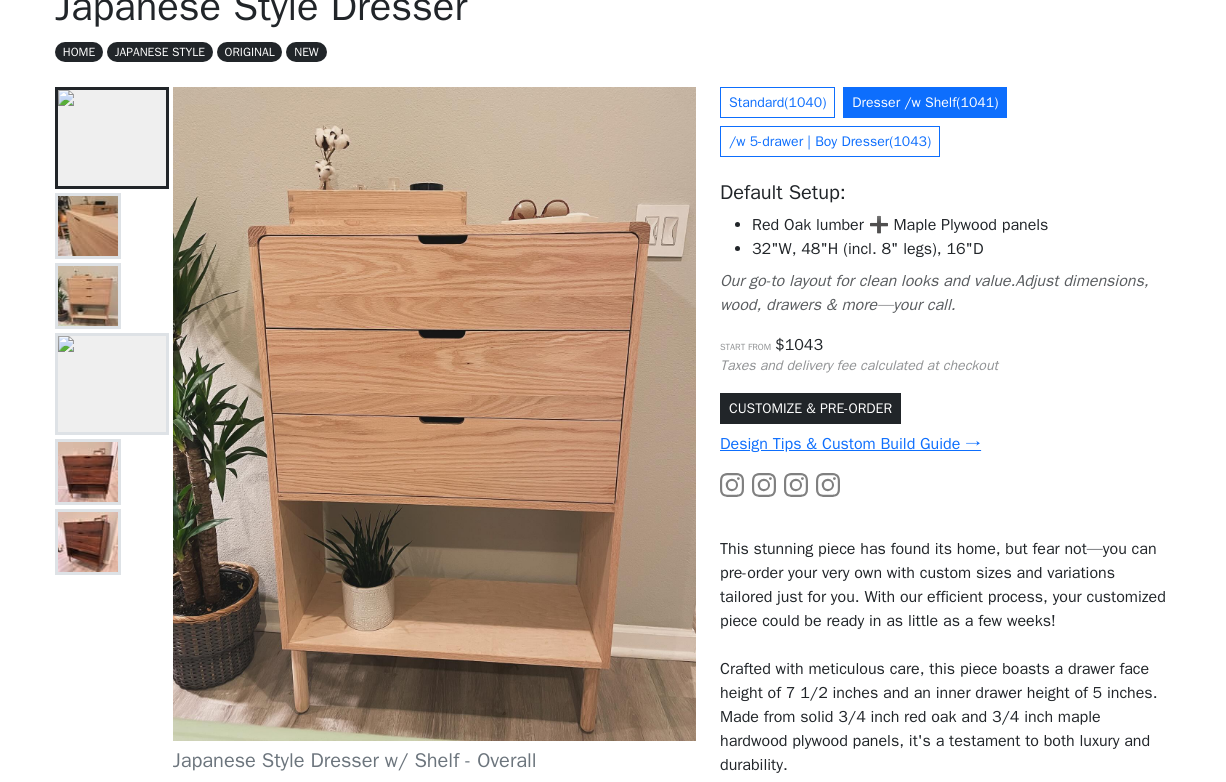 scroll, scrollTop: 135, scrollLeft: 0, axis: vertical 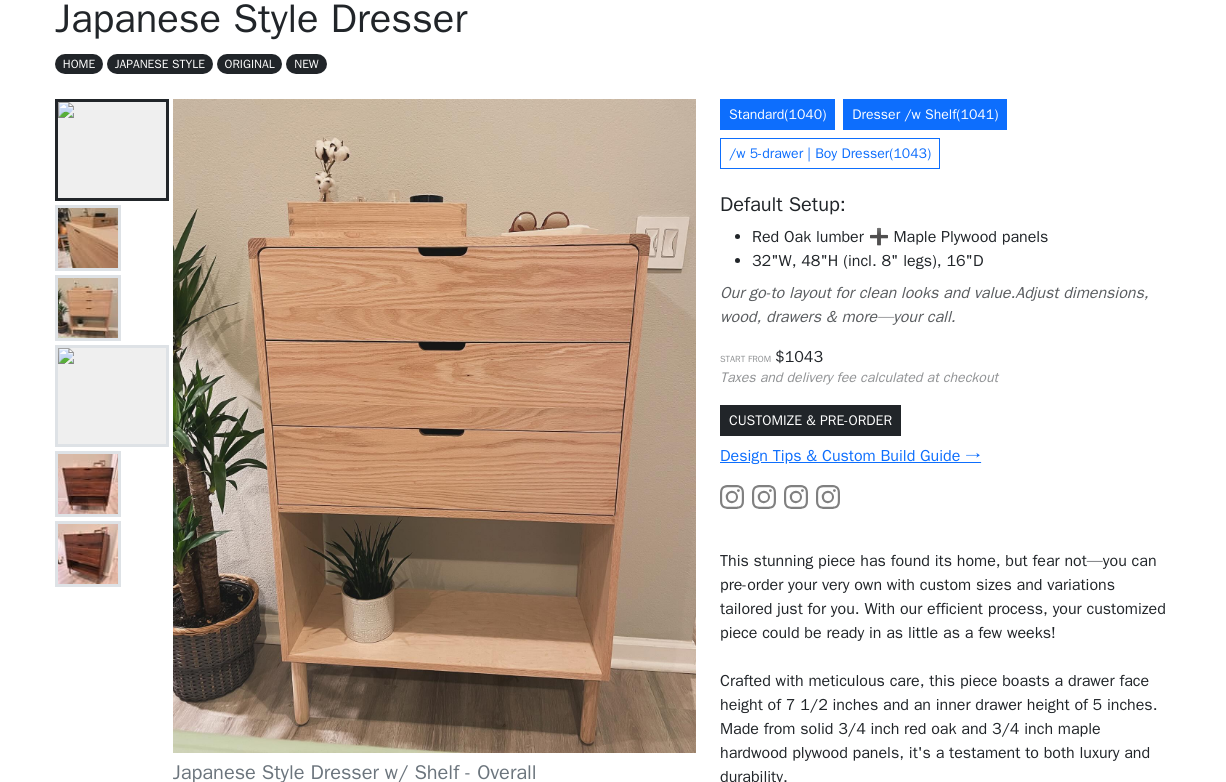 click on "Standard  ( 1040 )" at bounding box center [777, 114] 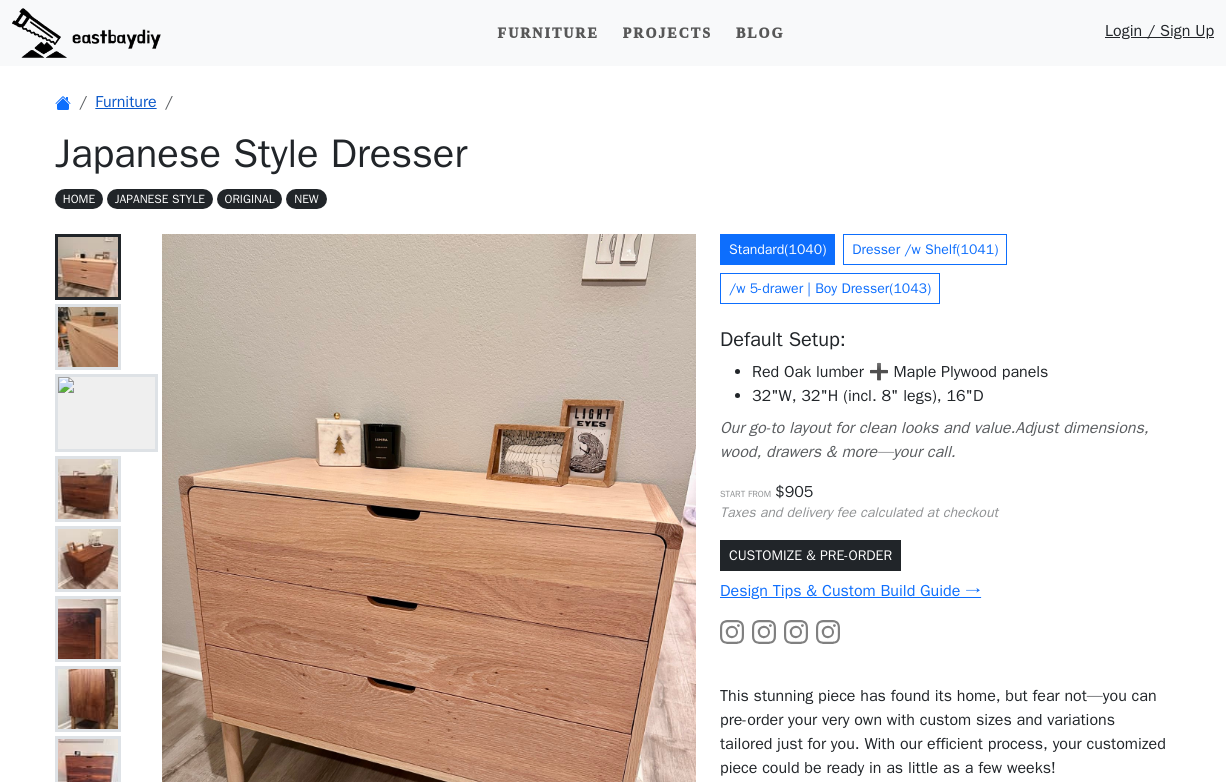 scroll, scrollTop: 0, scrollLeft: 0, axis: both 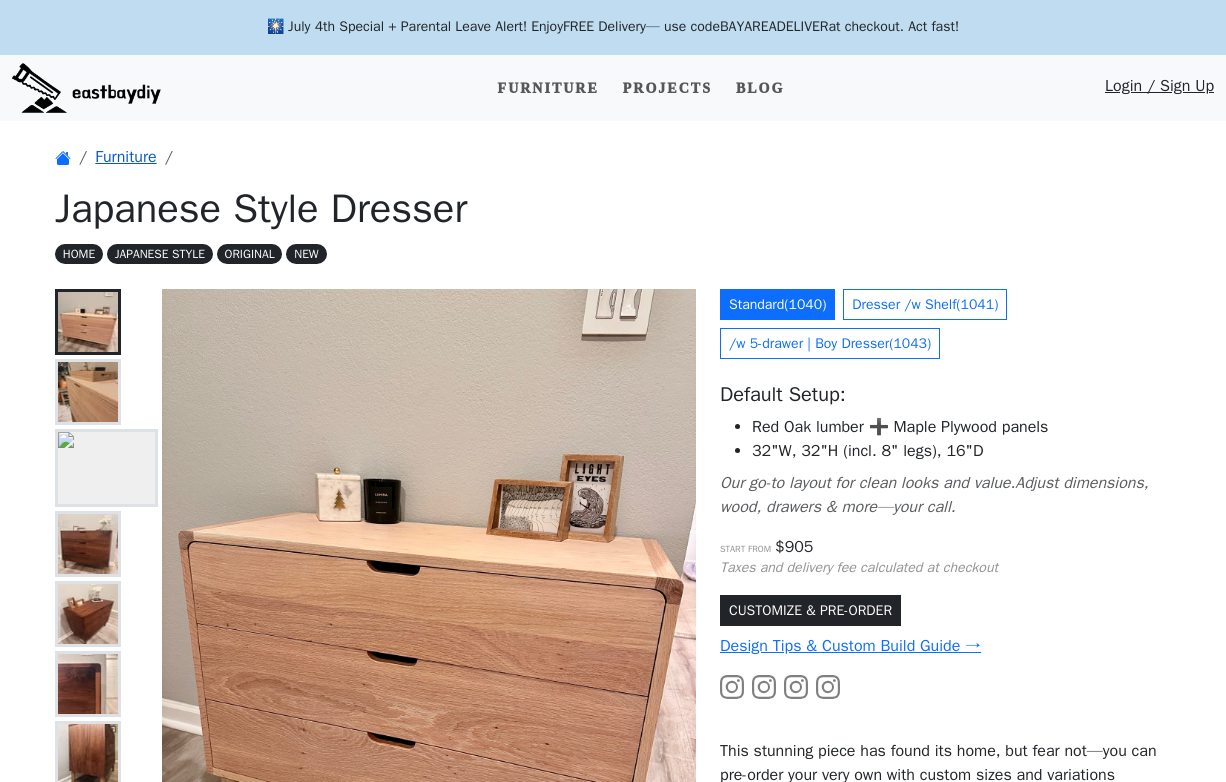 click on "Furniture" at bounding box center (125, 157) 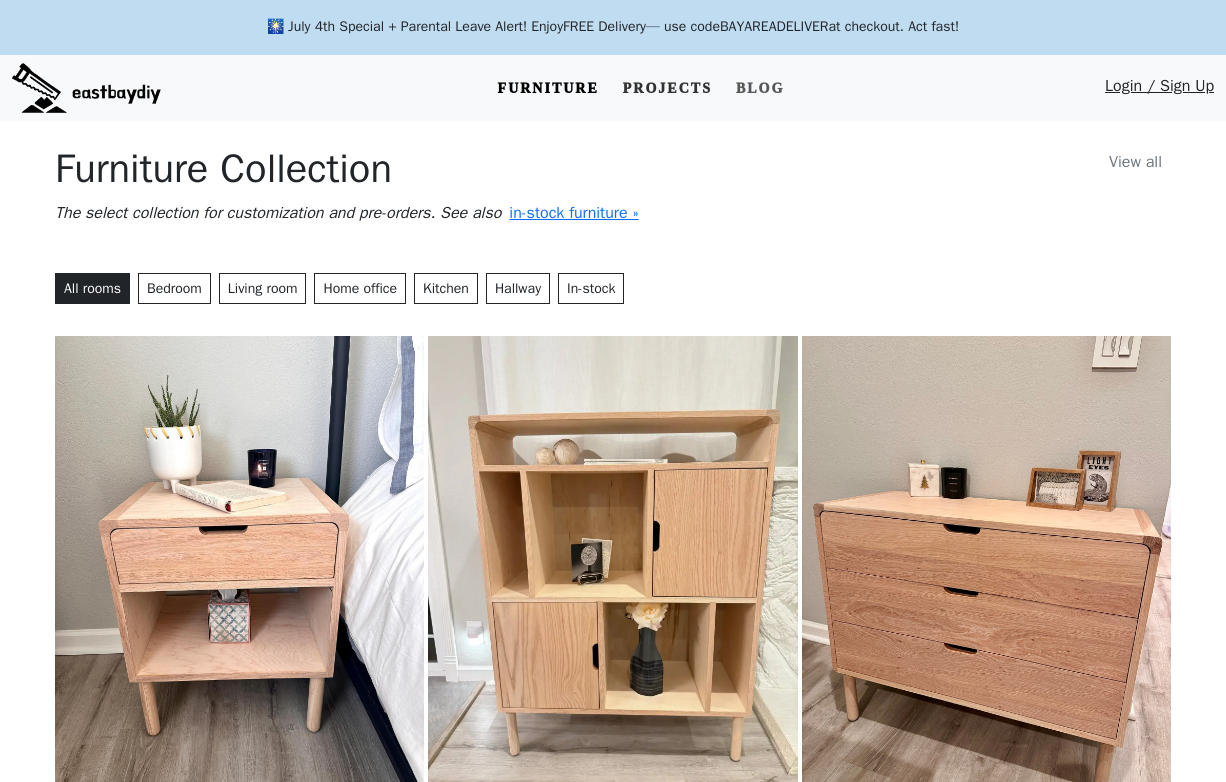 click on "Projects" at bounding box center [667, 88] 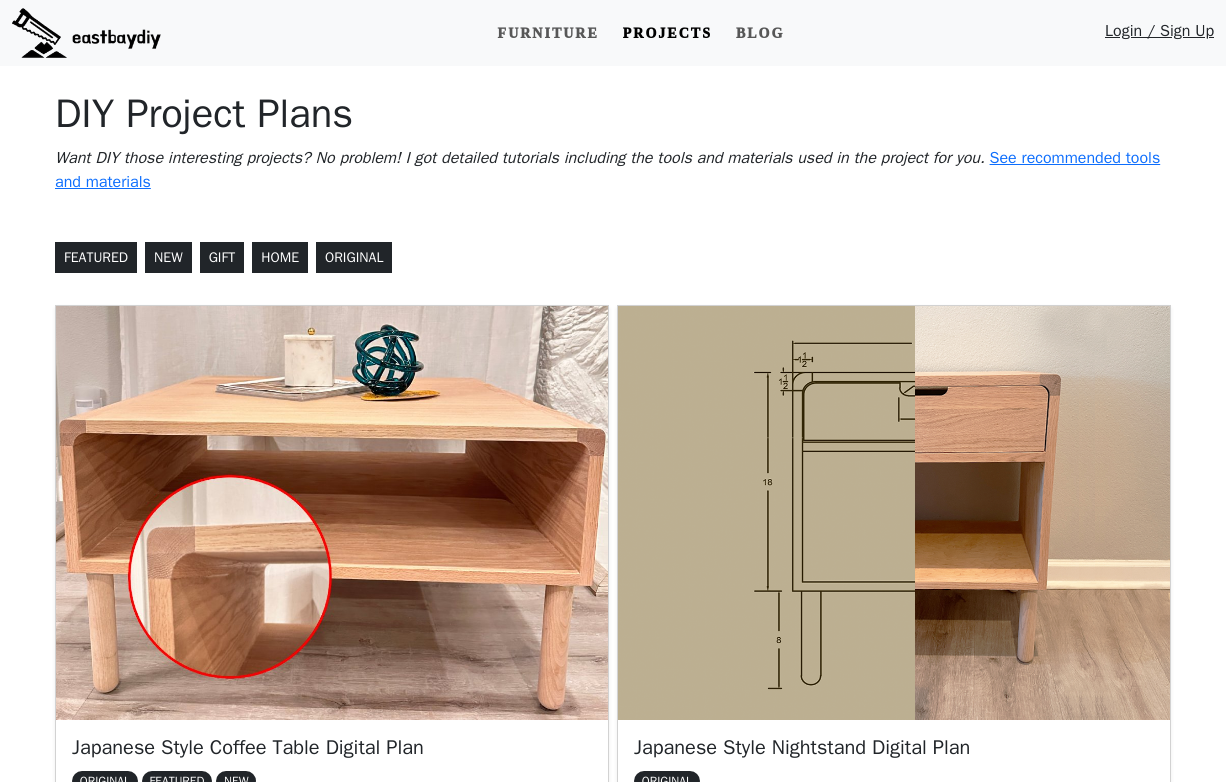 scroll, scrollTop: 0, scrollLeft: 0, axis: both 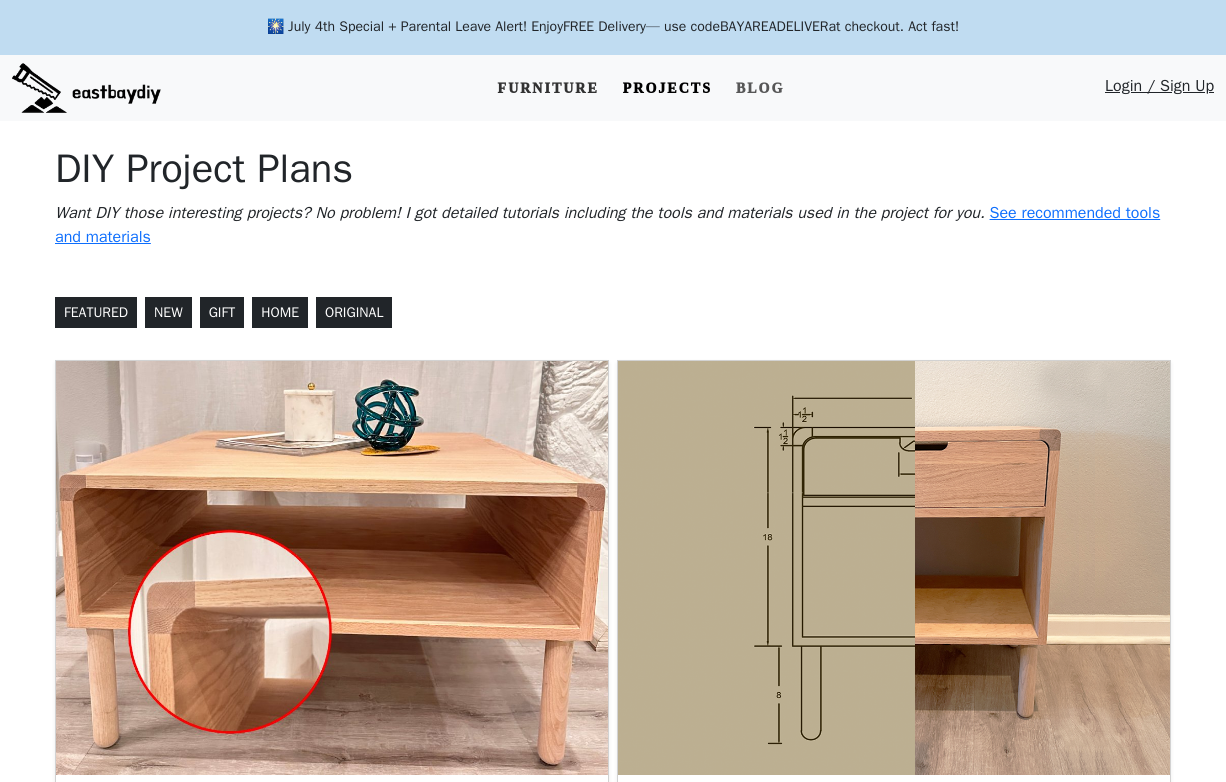 click on "Furniture" at bounding box center [548, 88] 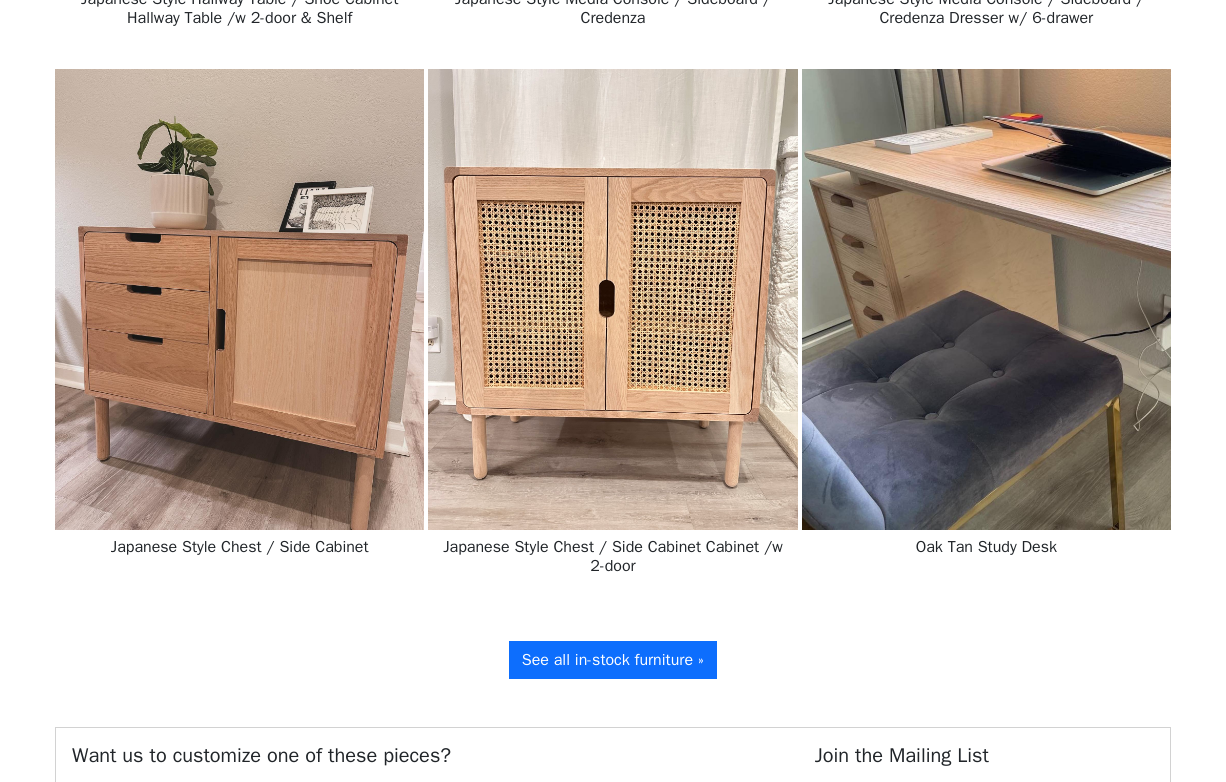 scroll, scrollTop: 3100, scrollLeft: 0, axis: vertical 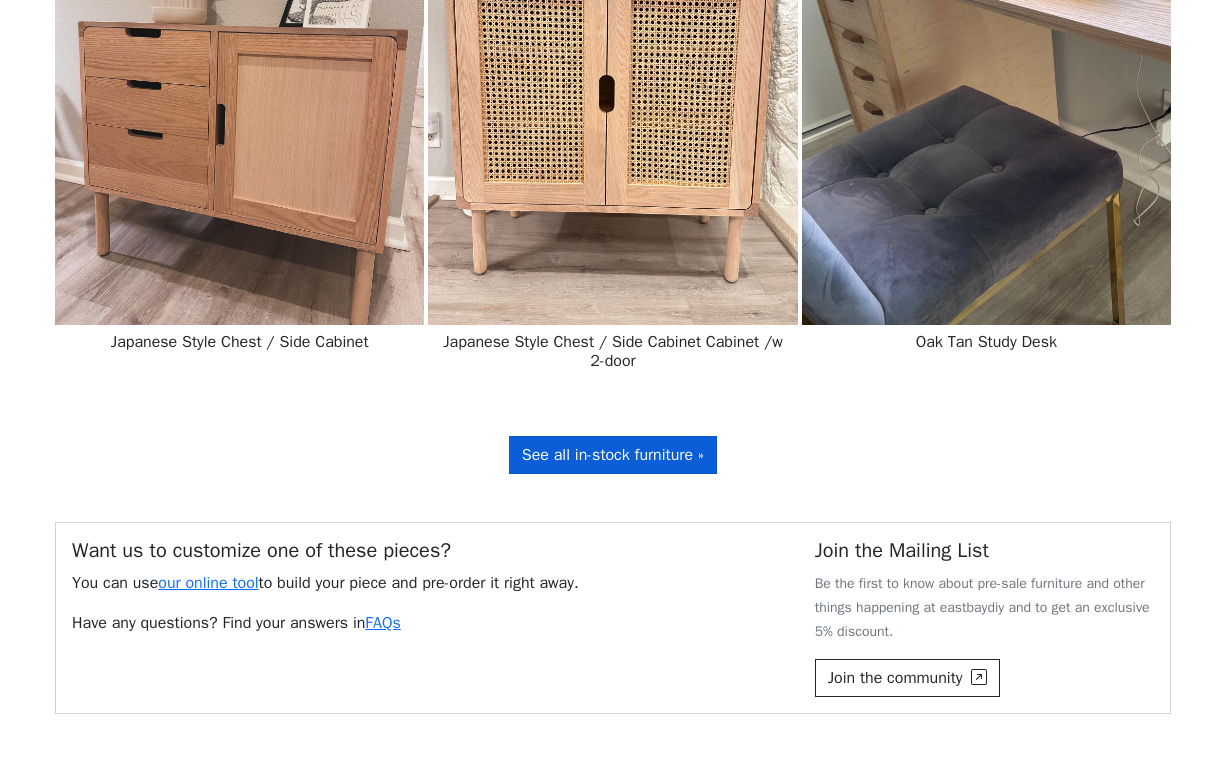 click on "See all in-stock furniture »" at bounding box center (613, 455) 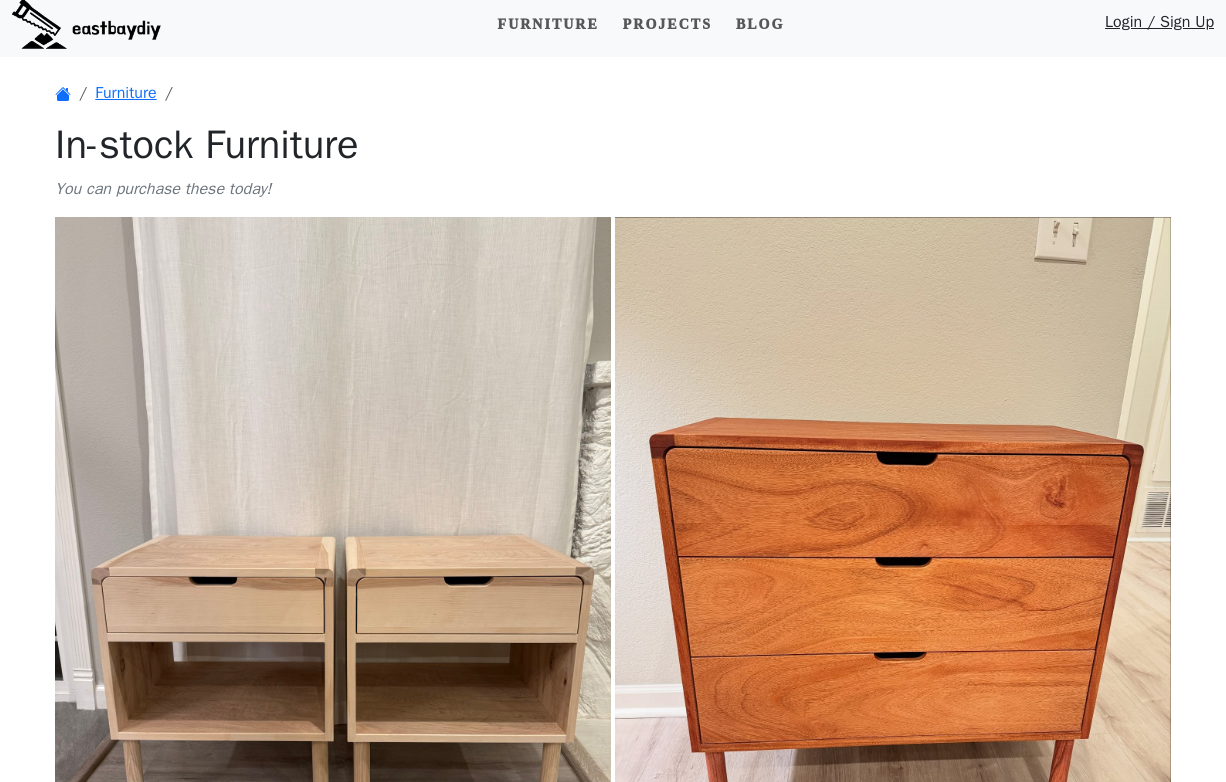scroll, scrollTop: 9, scrollLeft: 0, axis: vertical 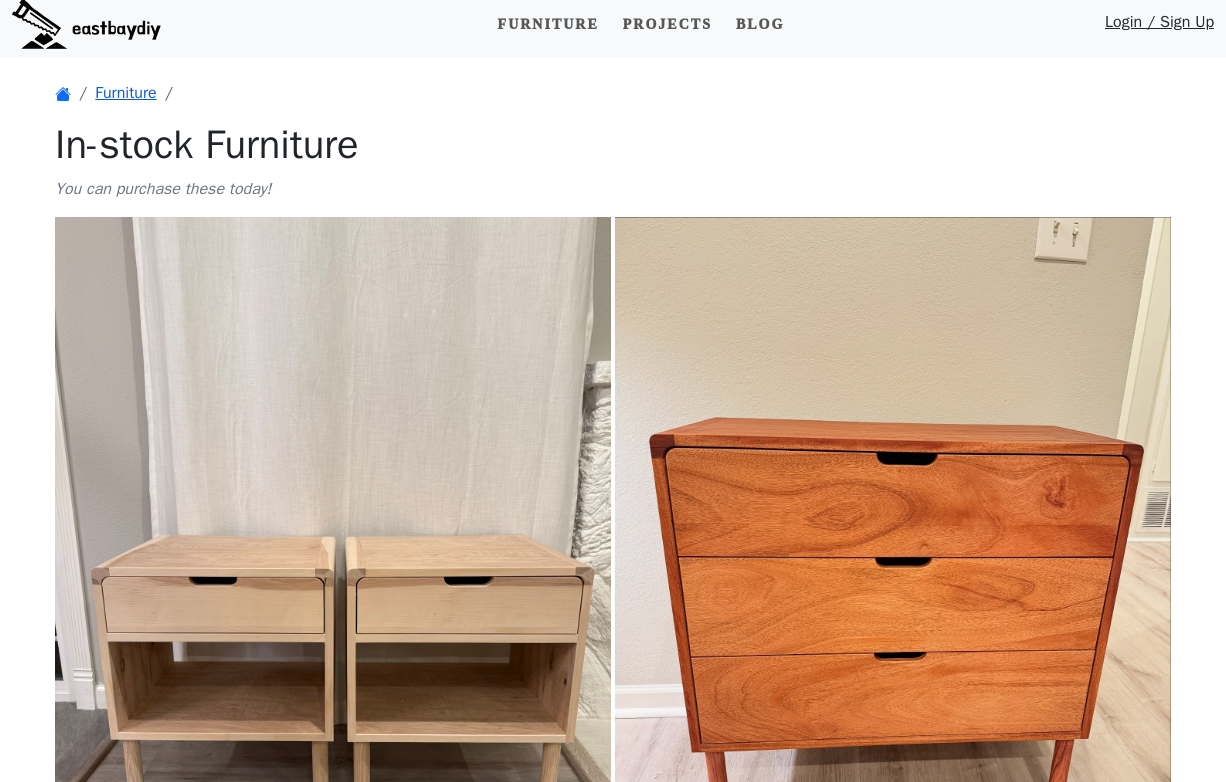 click on "Furniture" at bounding box center (125, 93) 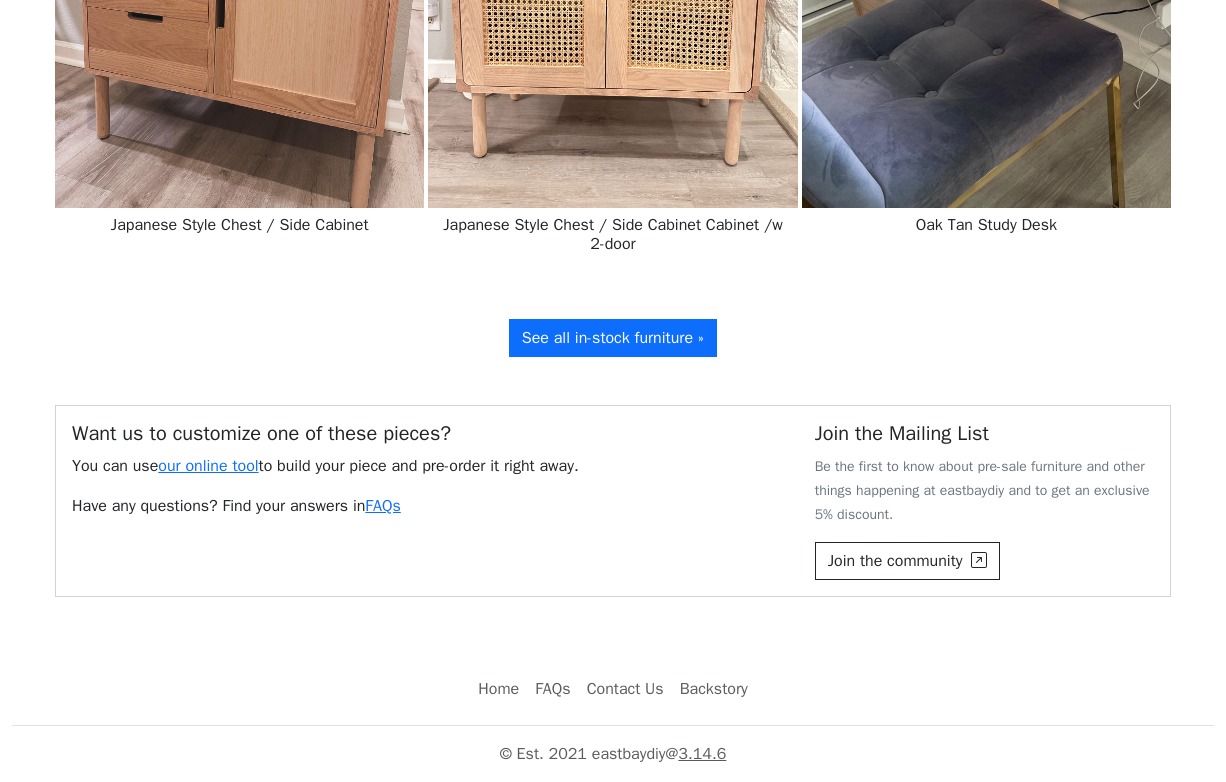 scroll, scrollTop: 3234, scrollLeft: 0, axis: vertical 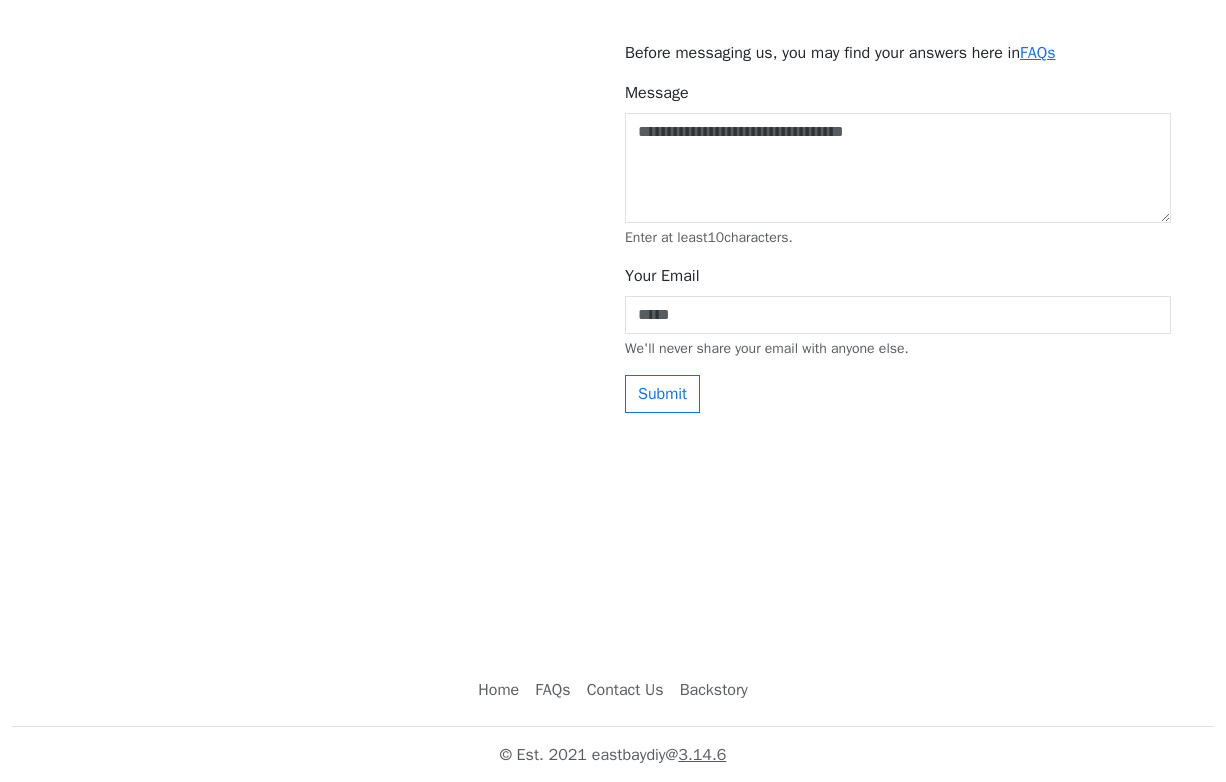 click on "FAQs" at bounding box center (552, 690) 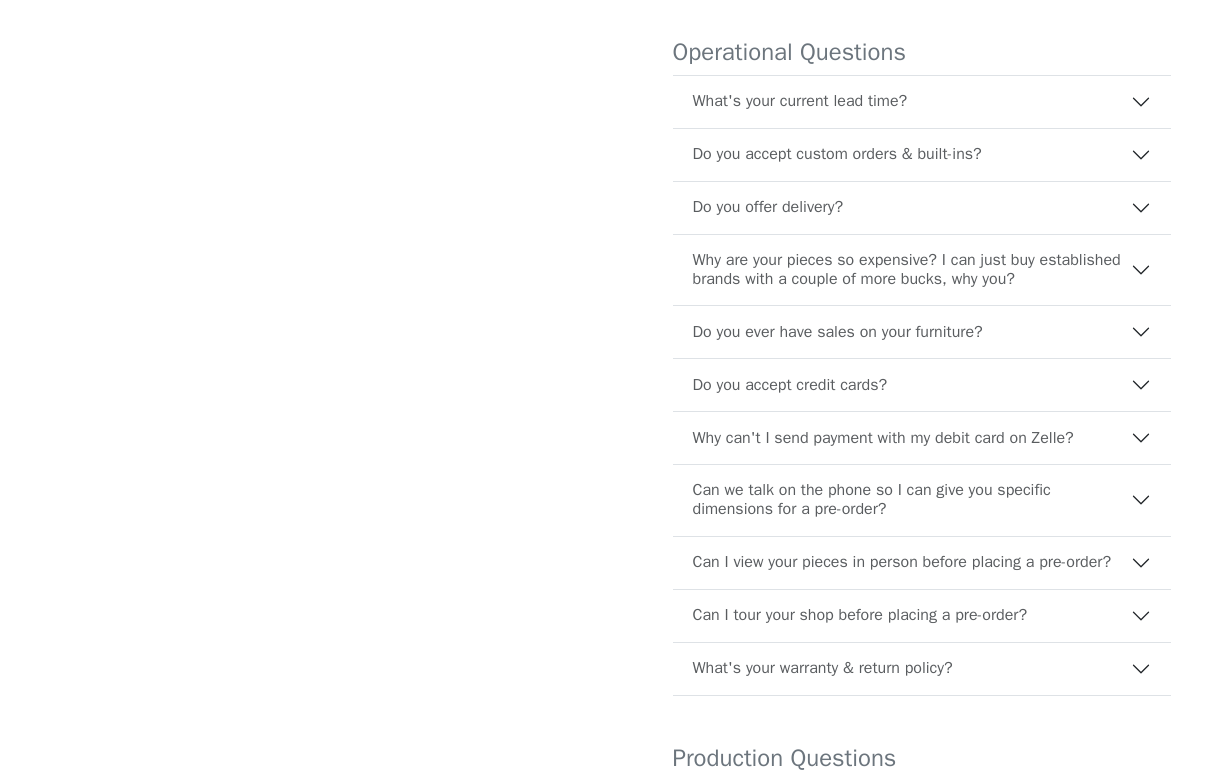 scroll, scrollTop: 156, scrollLeft: 0, axis: vertical 